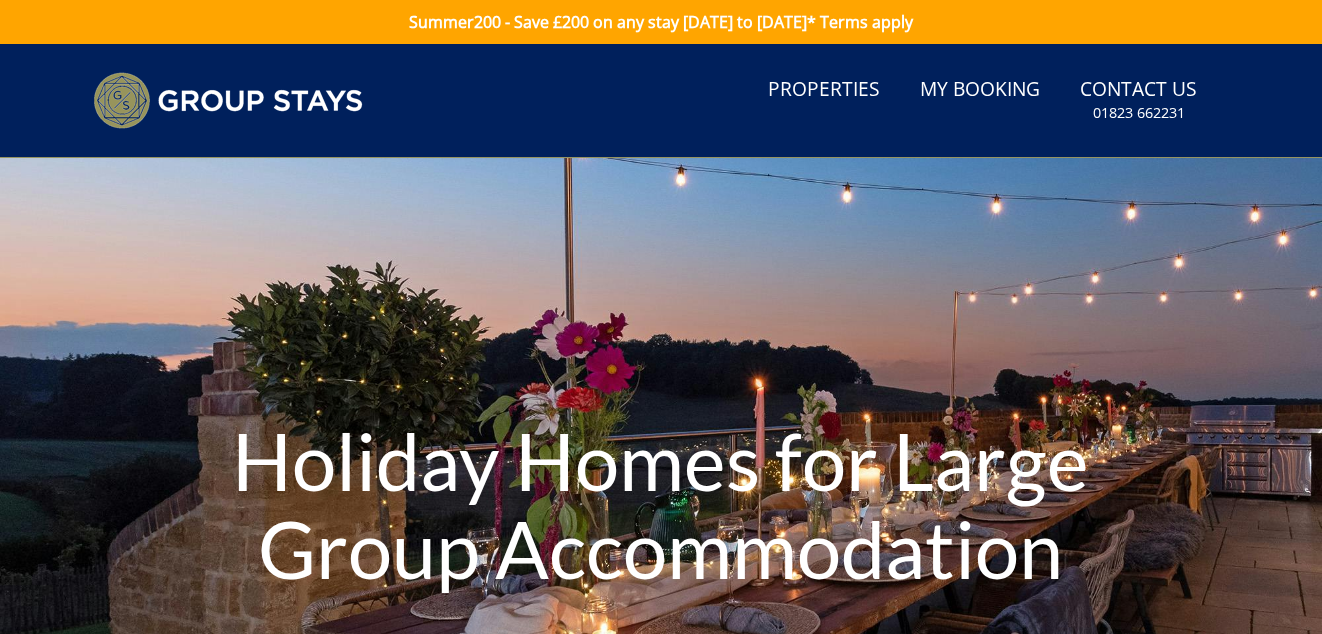 scroll, scrollTop: 0, scrollLeft: 0, axis: both 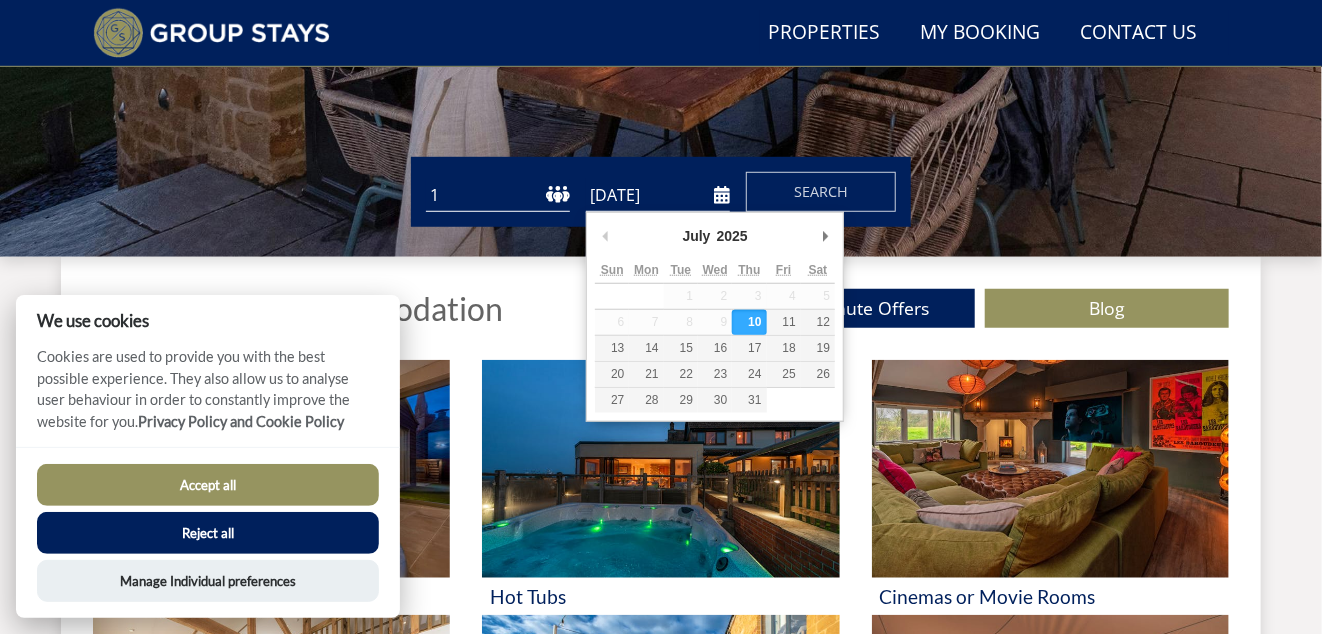 click on "[DATE]" at bounding box center [658, 195] 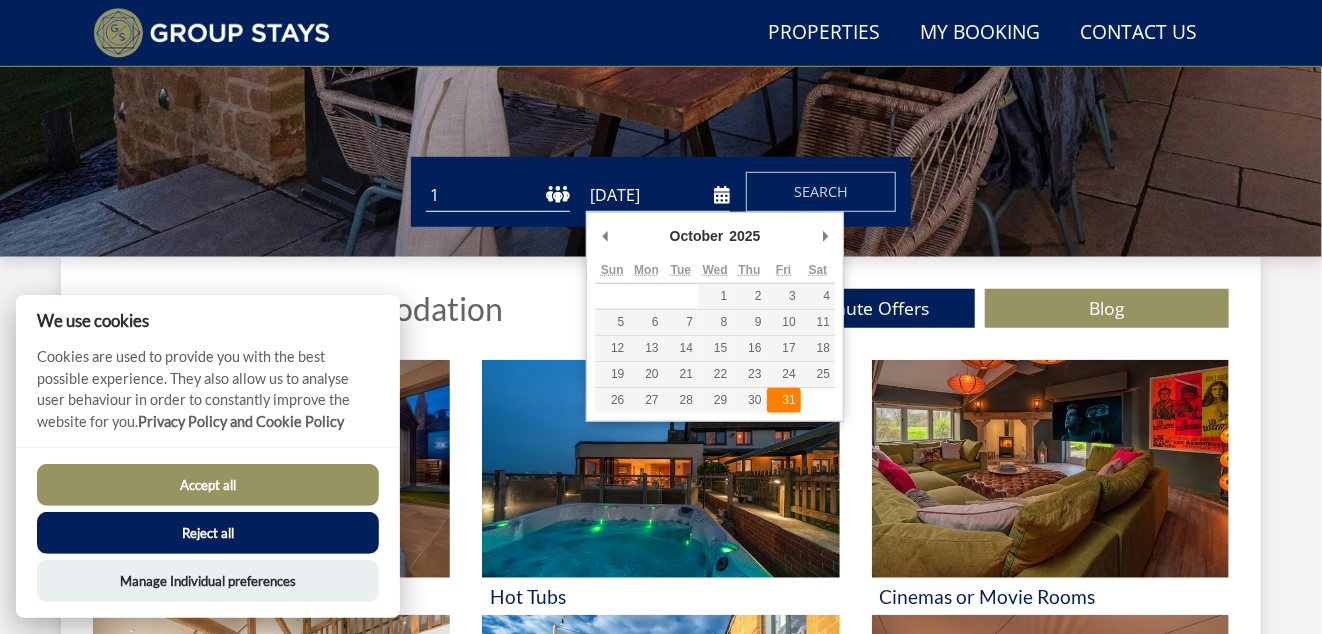 type on "[DATE]" 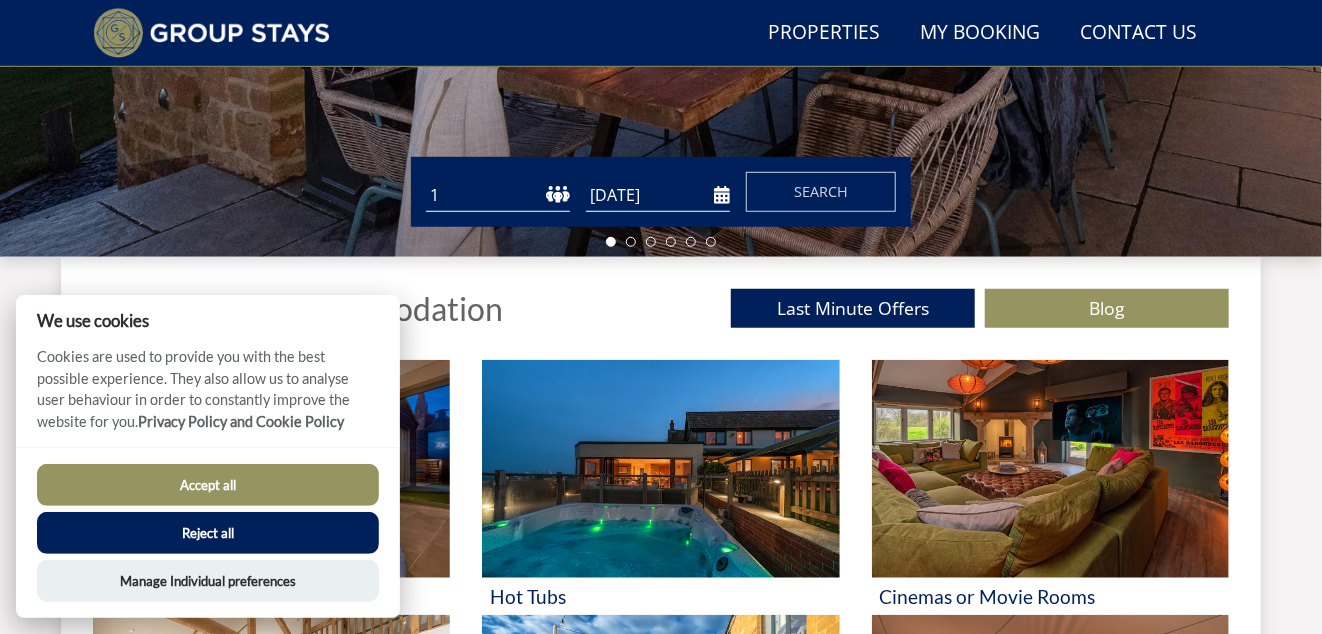 click on "1
2
3
4
5
6
7
8
9
10
11
12
13
14
15
16
17
18
19
20
21
22
23
24
25
26
27
28
29
30
31
32
33
34
35
36
37
38
39
40
41
42
43
44
45
46
47
48
49
50" at bounding box center [498, 195] 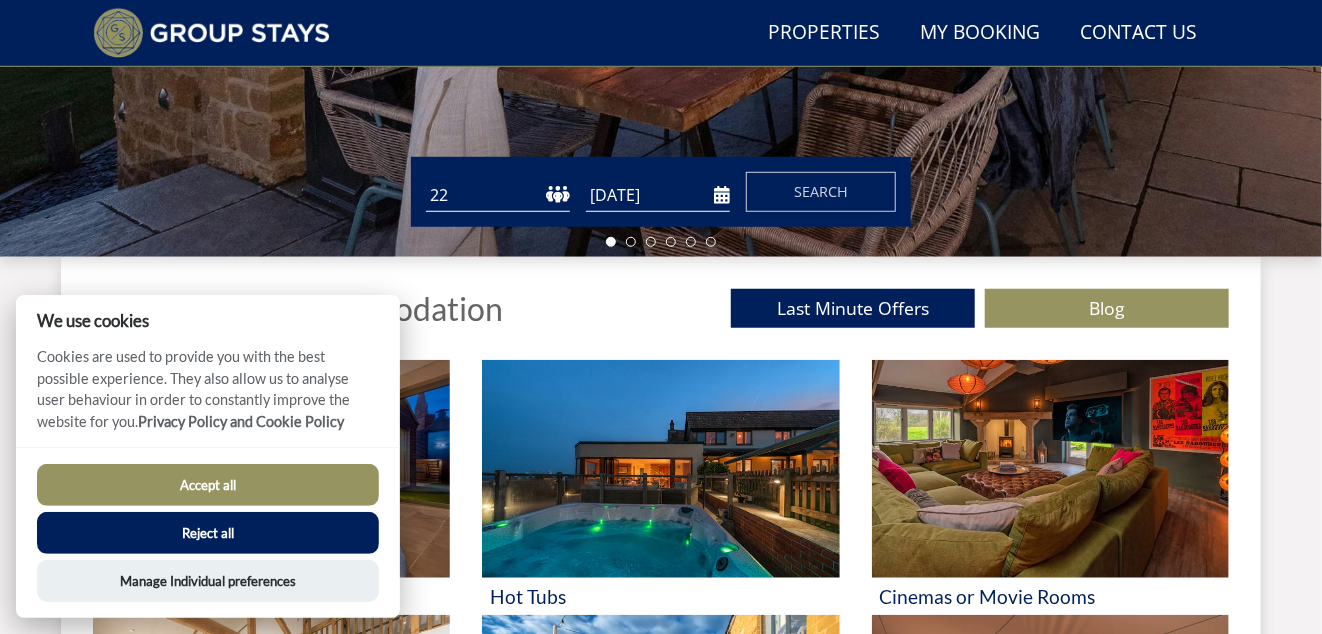 click on "1
2
3
4
5
6
7
8
9
10
11
12
13
14
15
16
17
18
19
20
21
22
23
24
25
26
27
28
29
30
31
32
33
34
35
36
37
38
39
40
41
42
43
44
45
46
47
48
49
50" at bounding box center [498, 195] 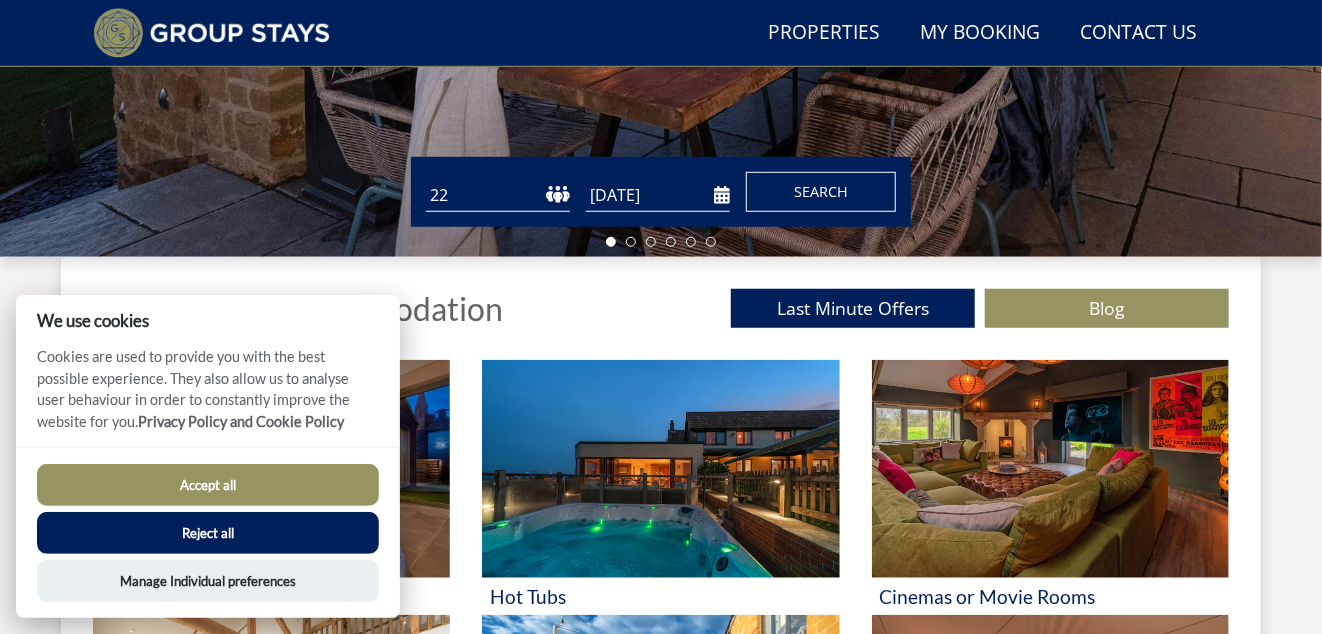 click on "Search" at bounding box center [821, 191] 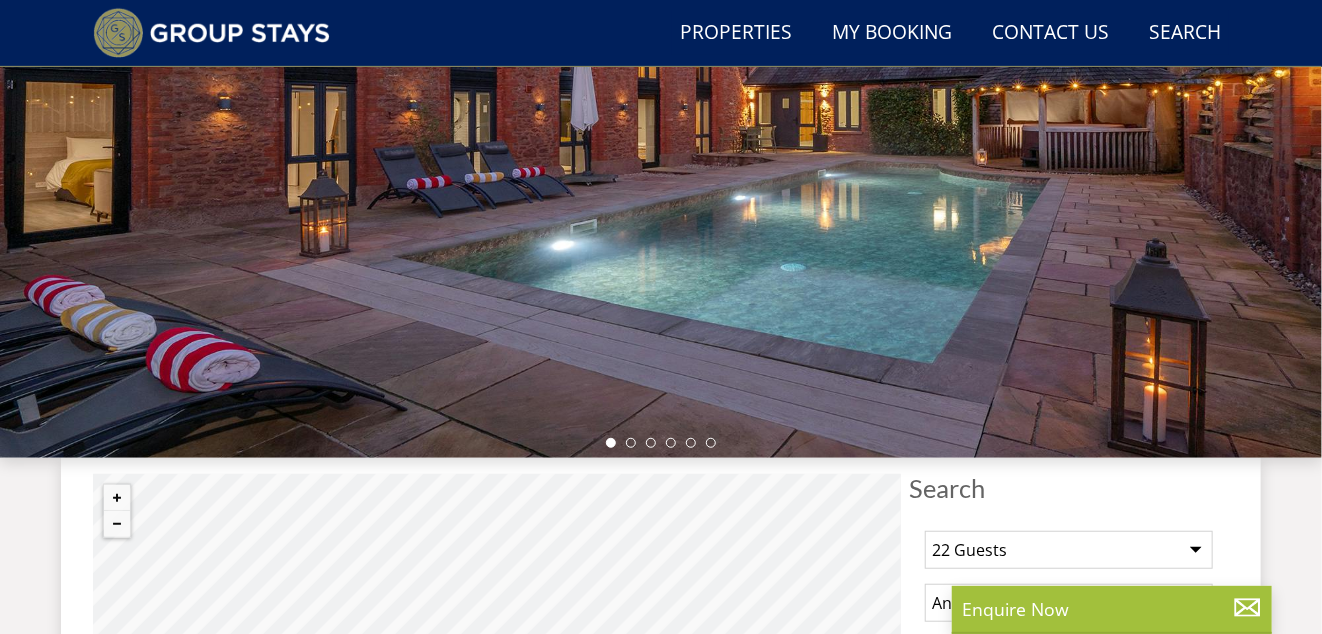 scroll, scrollTop: 753, scrollLeft: 0, axis: vertical 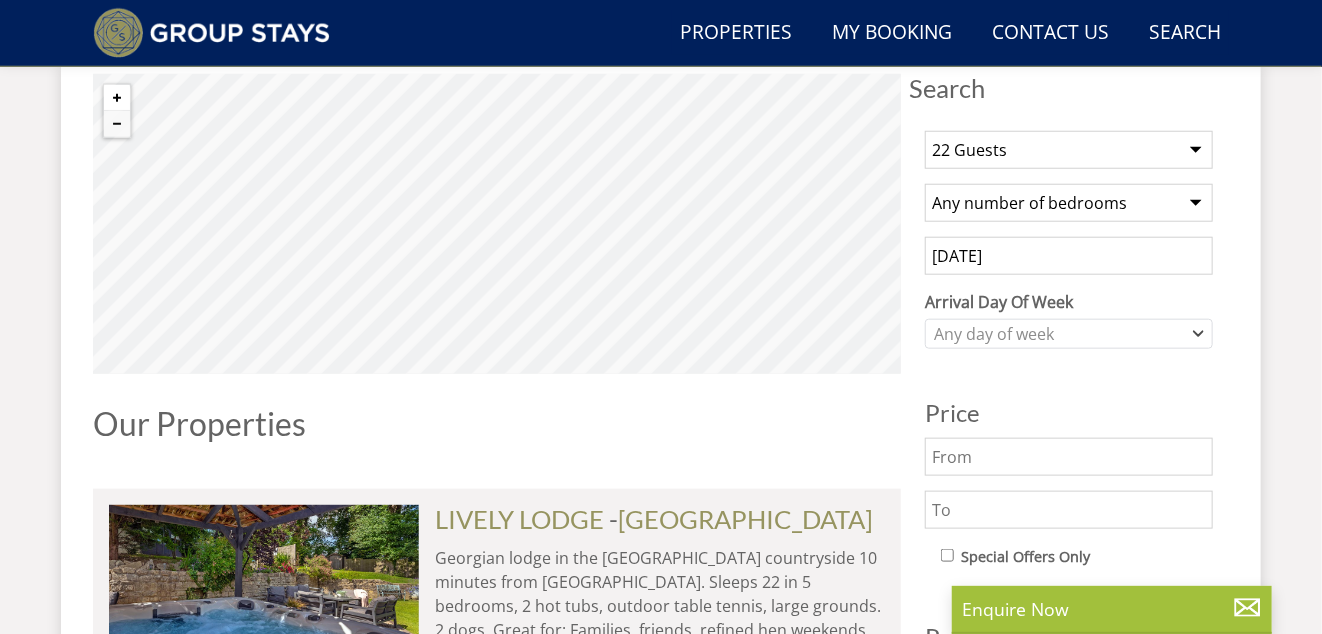 click at bounding box center [117, 98] 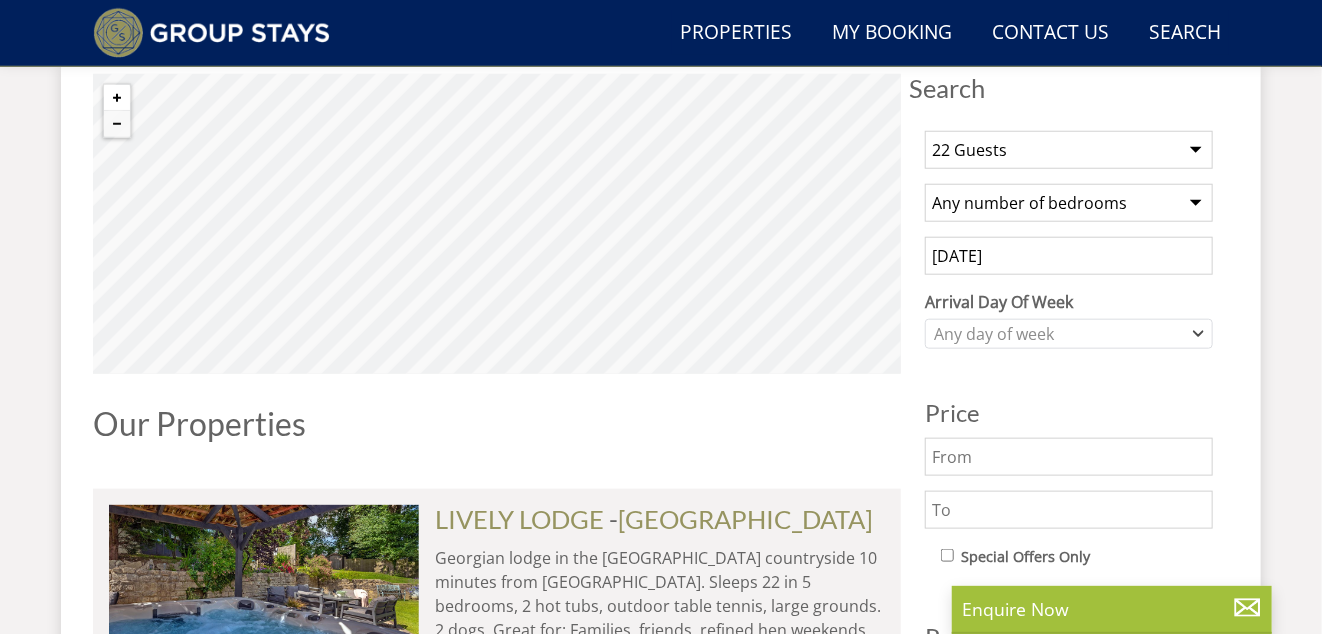 click at bounding box center (117, 98) 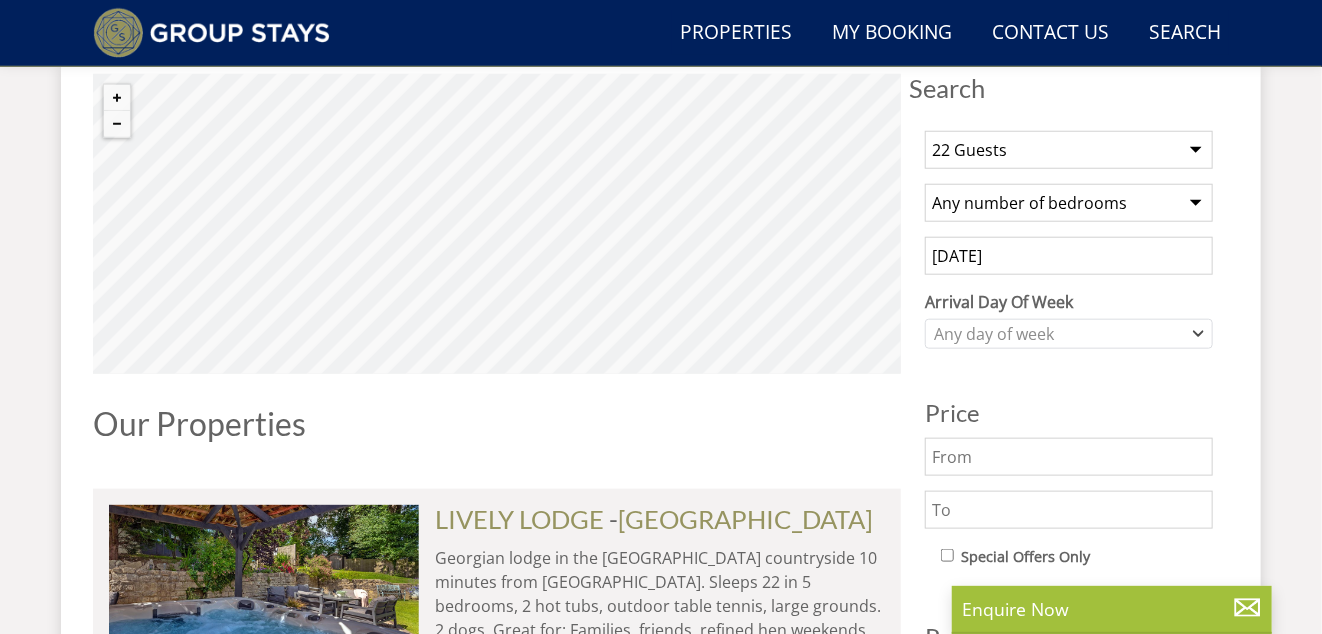 scroll, scrollTop: 590, scrollLeft: 0, axis: vertical 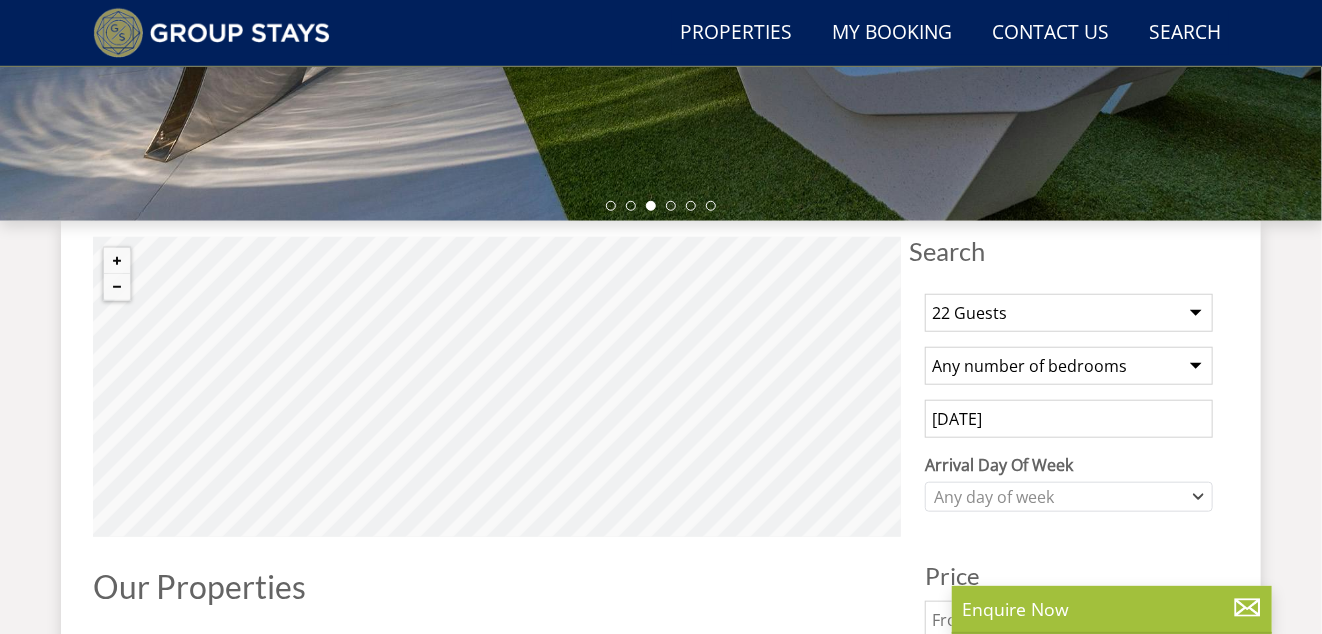 click on "1 Guest
2 Guests
3 Guests
4 Guests
5 Guests
6 Guests
7 Guests
8 Guests
9 Guests
10 Guests
11 Guests
12 Guests
13 Guests
14 Guests
15 Guests
16 Guests
17 Guests
18 Guests
19 Guests
20 Guests
21 Guests
22 Guests
23 Guests
24 Guests
25 Guests
26 Guests
27 Guests
28 Guests
29 Guests
30 Guests
31 Guests
32 Guests
33 Guests
34 Guests
35 Guests
36 Guests
37 Guests
38 Guests
39 Guests
40 Guests
41 Guests
42 Guests
43 Guests
44 Guests
45 Guests
46 Guests
47 Guests
48 Guests
49 Guests
50 Guests
51 Guests
52 Guests
53 Guests
54 Guests
55 Guests
56 Guests
57 Guests
58 Guests
59 Guests
60 Guests
61 Guests
62 Guests
63 Guests
64 Guests
65 Guests
66 Guests
67 Guests
68 Guests
69 Guests
70 Guests
71 Guests
72 Guests
73 Guests
74 Guests
75 Guests
76 Guests
77 Guests
78 Guests
79 Guests
80 Guests
81 Guests
82 Guests" at bounding box center (1069, 701) 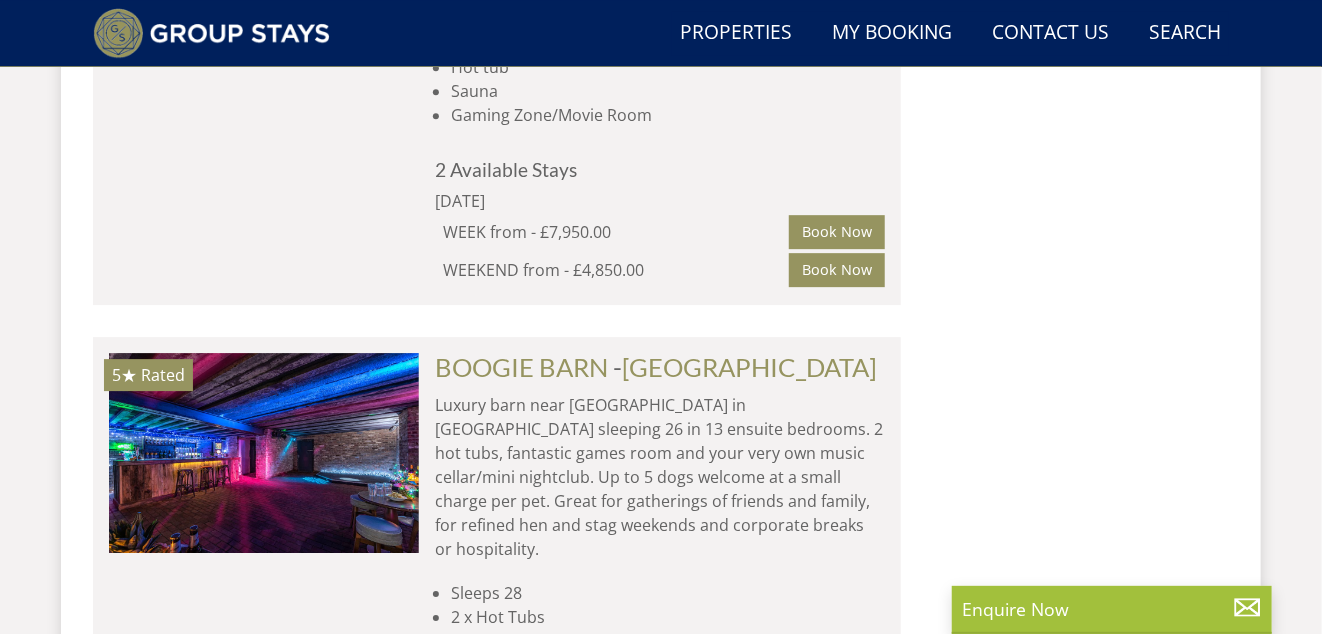 scroll, scrollTop: 5890, scrollLeft: 0, axis: vertical 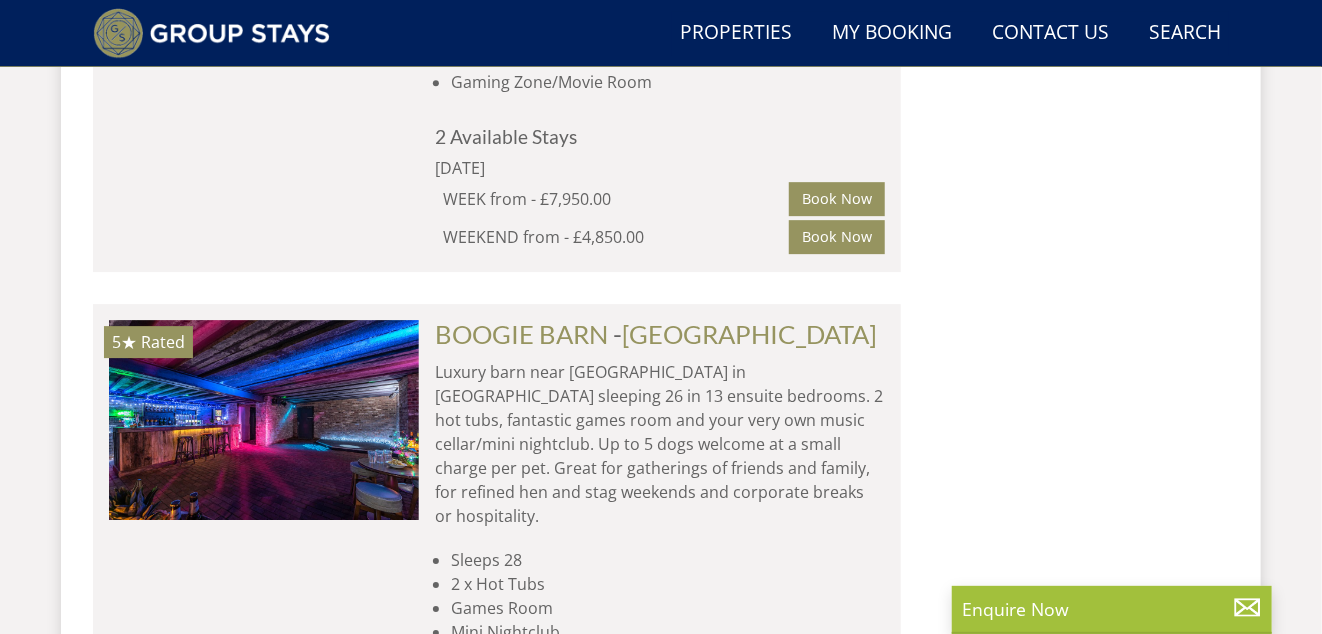 select on "22" 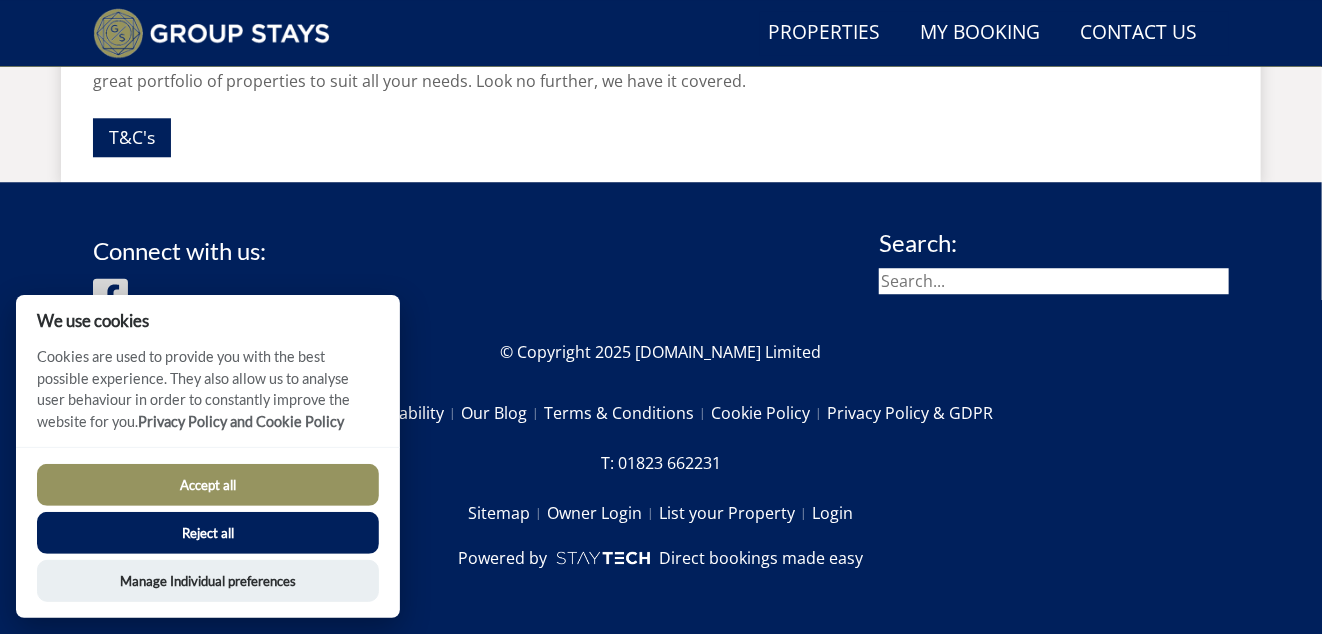 scroll, scrollTop: 554, scrollLeft: 0, axis: vertical 